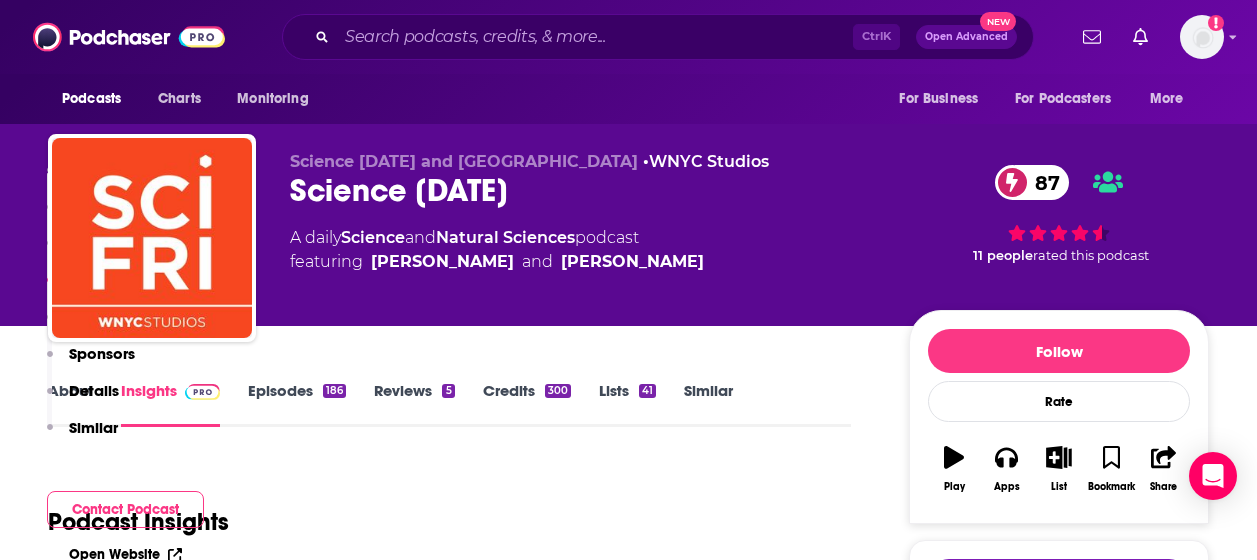 scroll, scrollTop: 1885, scrollLeft: 0, axis: vertical 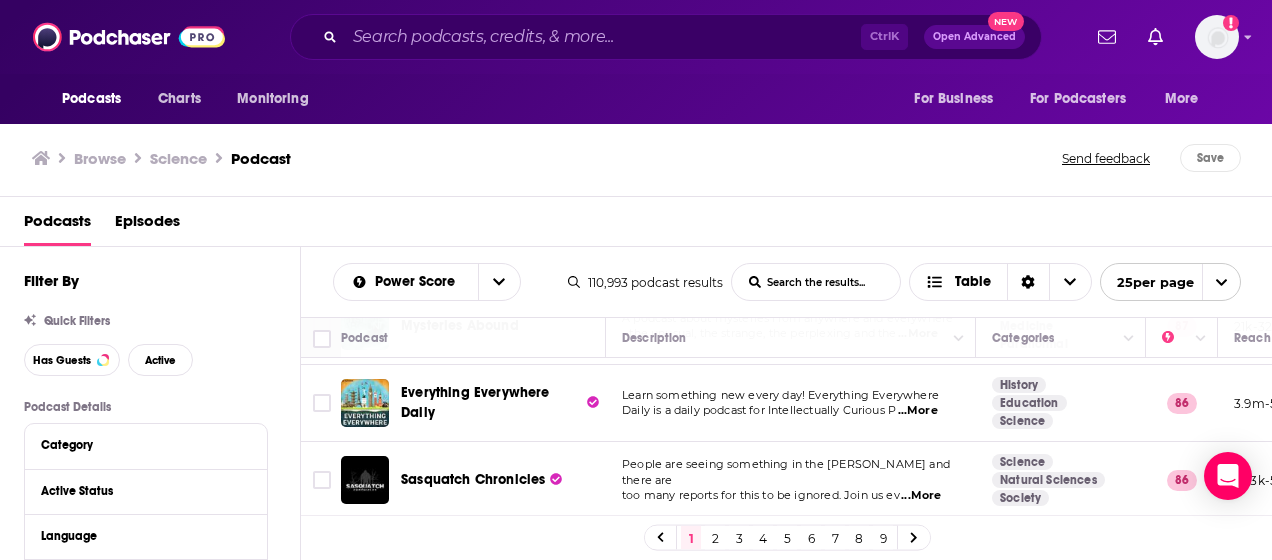 click on "2" at bounding box center [715, 538] 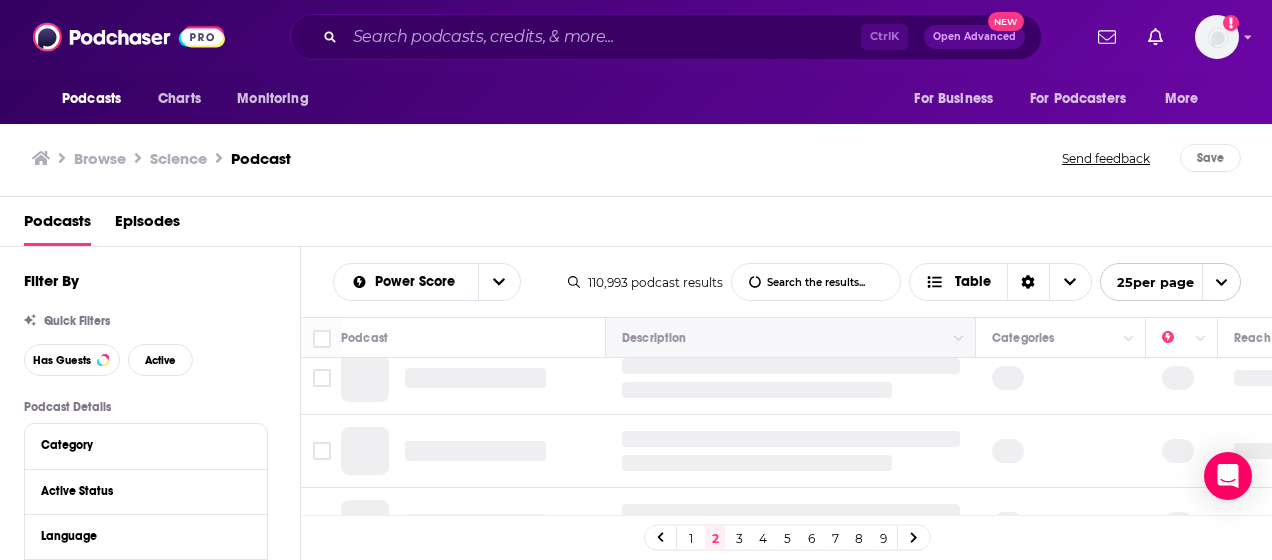scroll, scrollTop: 0, scrollLeft: 0, axis: both 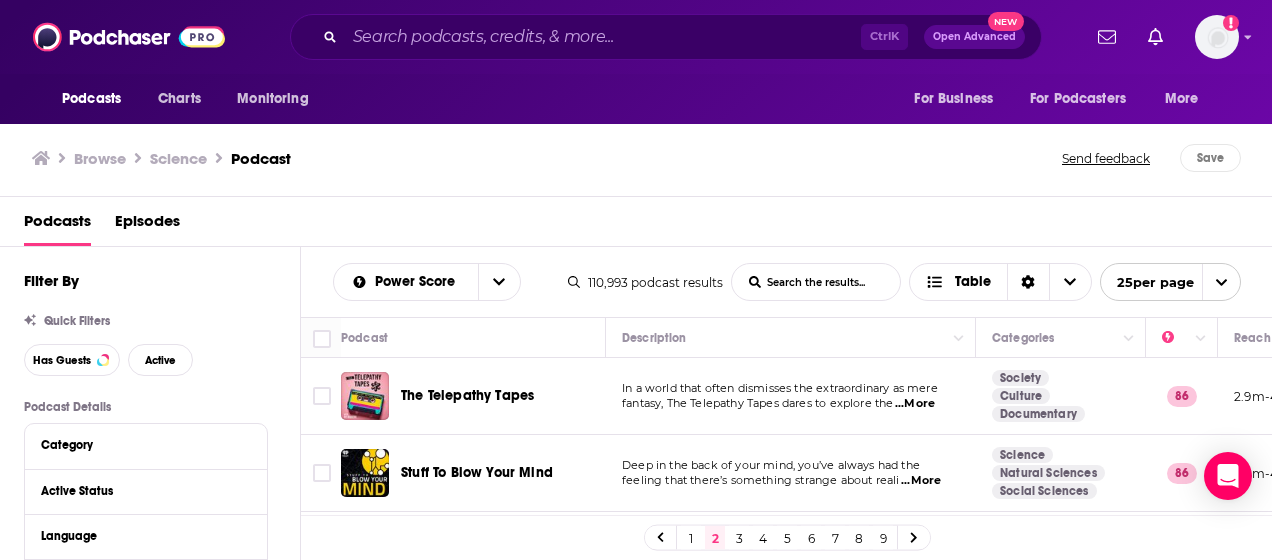 click on "...More" at bounding box center (915, 404) 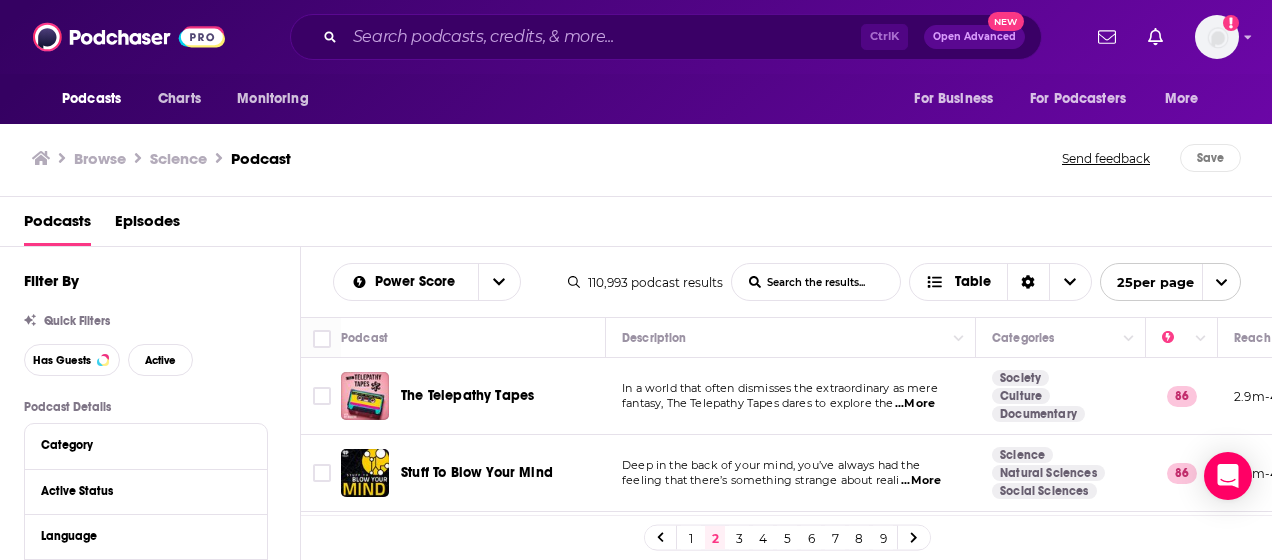 click on "Podcasts Episodes" at bounding box center [640, 225] 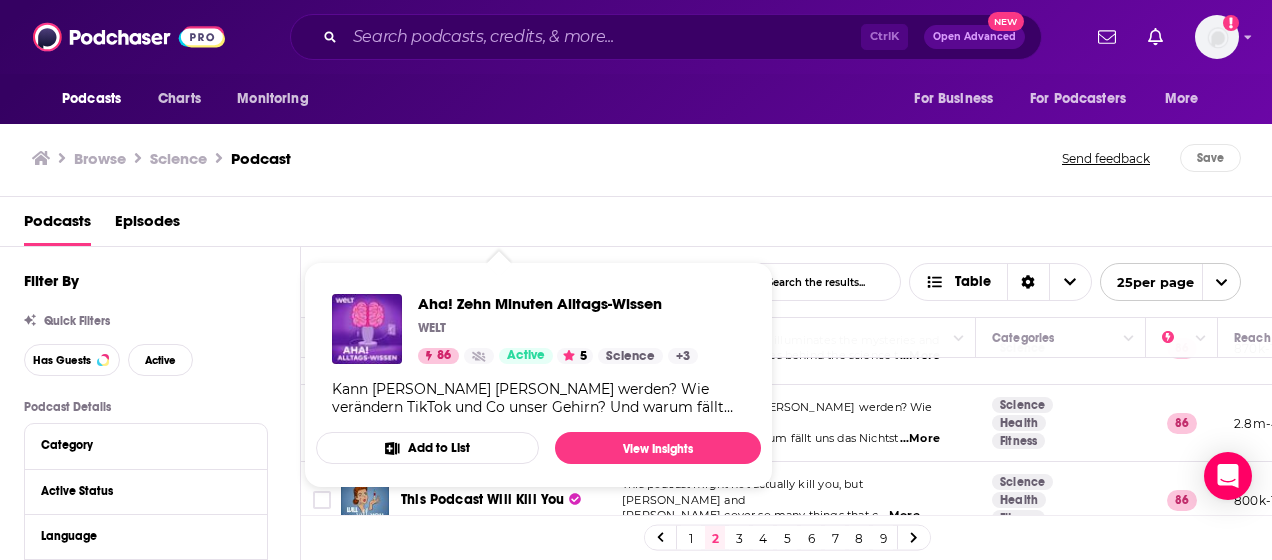 scroll, scrollTop: 300, scrollLeft: 0, axis: vertical 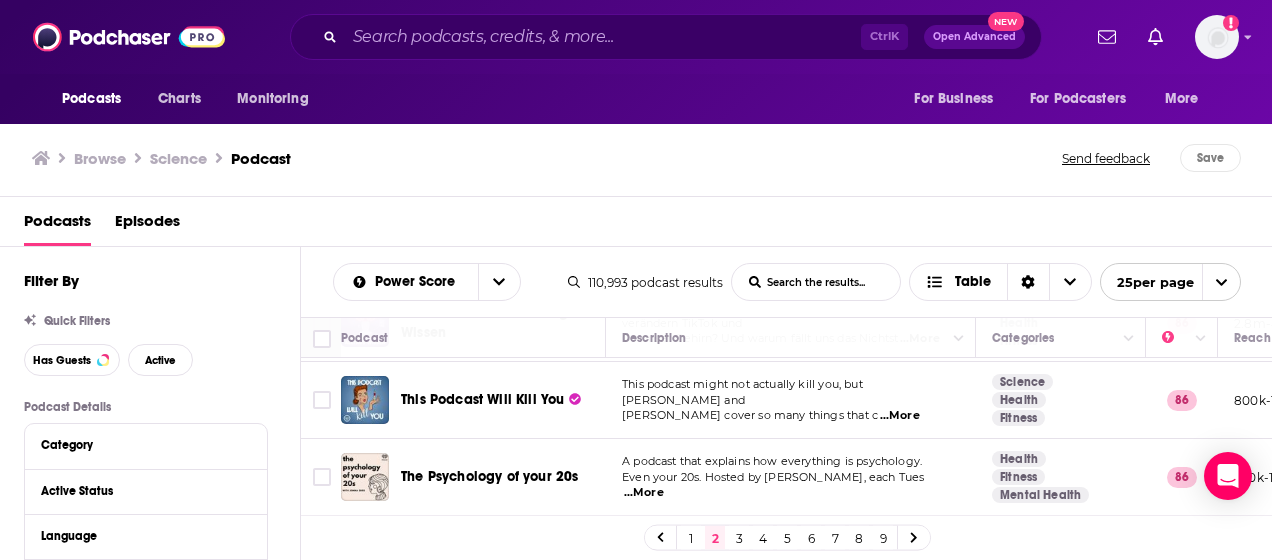 click on "...More" at bounding box center [900, 416] 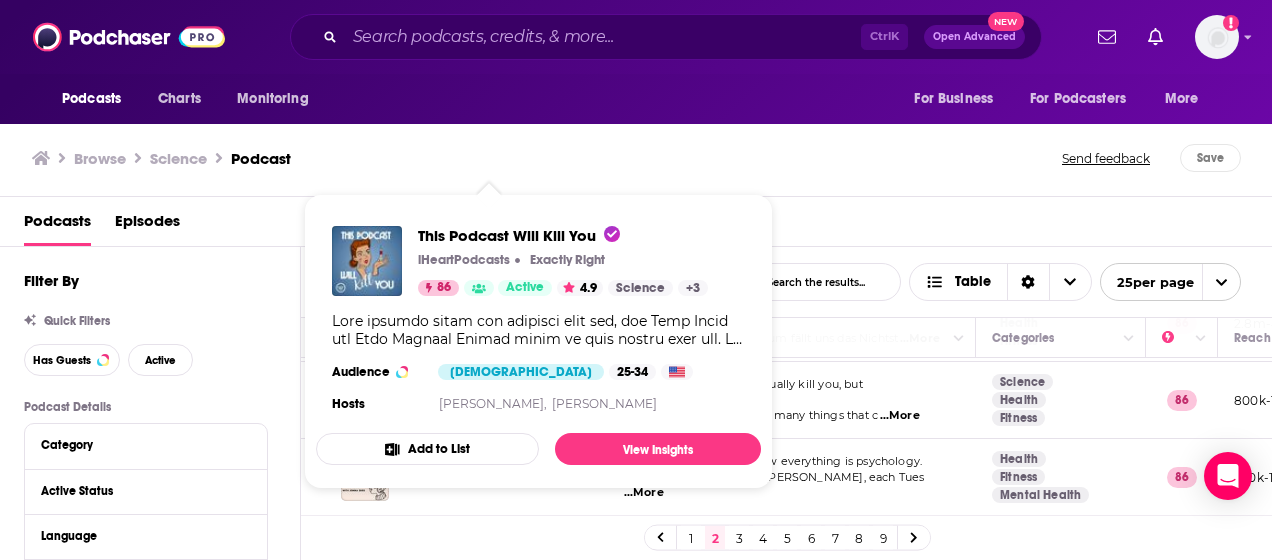 click on "[PERSON_NAME]" at bounding box center (604, 403) 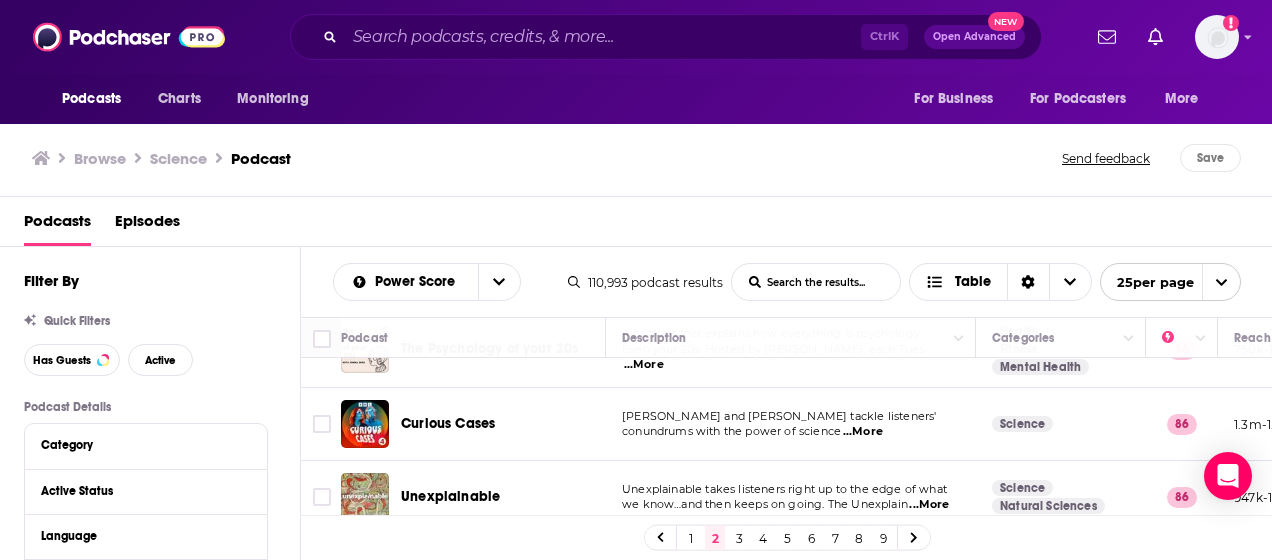 scroll, scrollTop: 300, scrollLeft: 0, axis: vertical 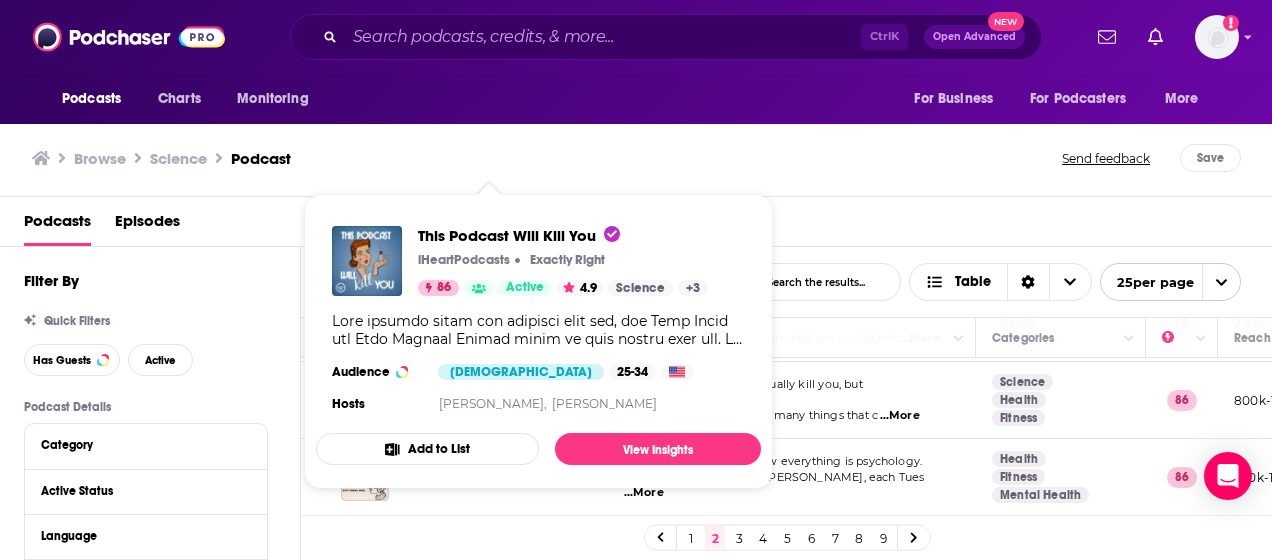 drag, startPoint x: 506, startPoint y: 394, endPoint x: 300, endPoint y: 330, distance: 215.71277 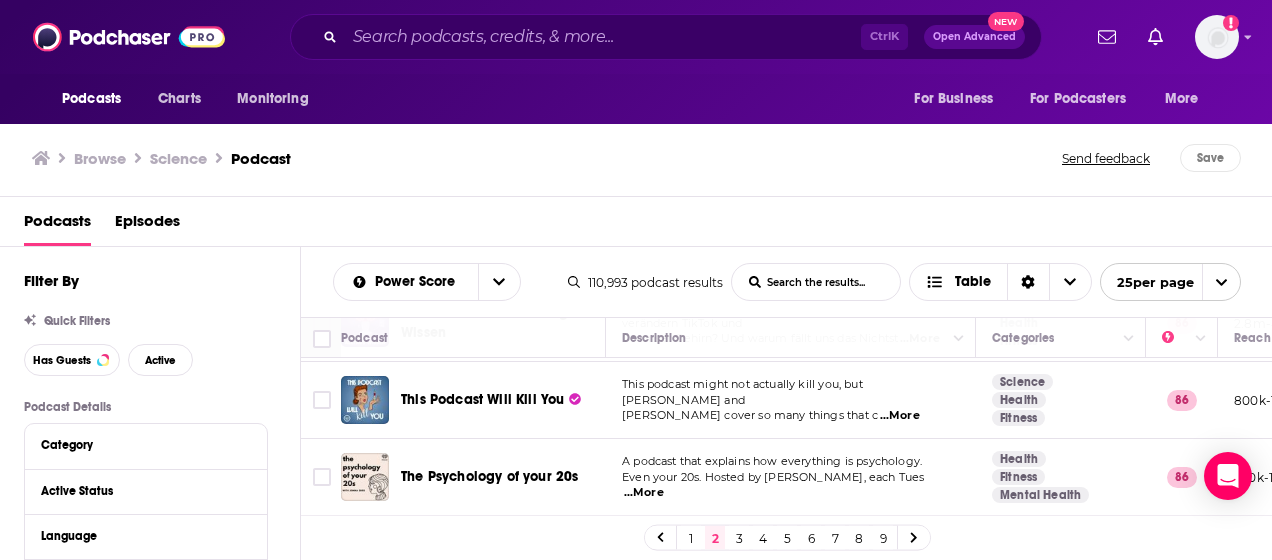 click on "Podcasts Episodes" at bounding box center [640, 225] 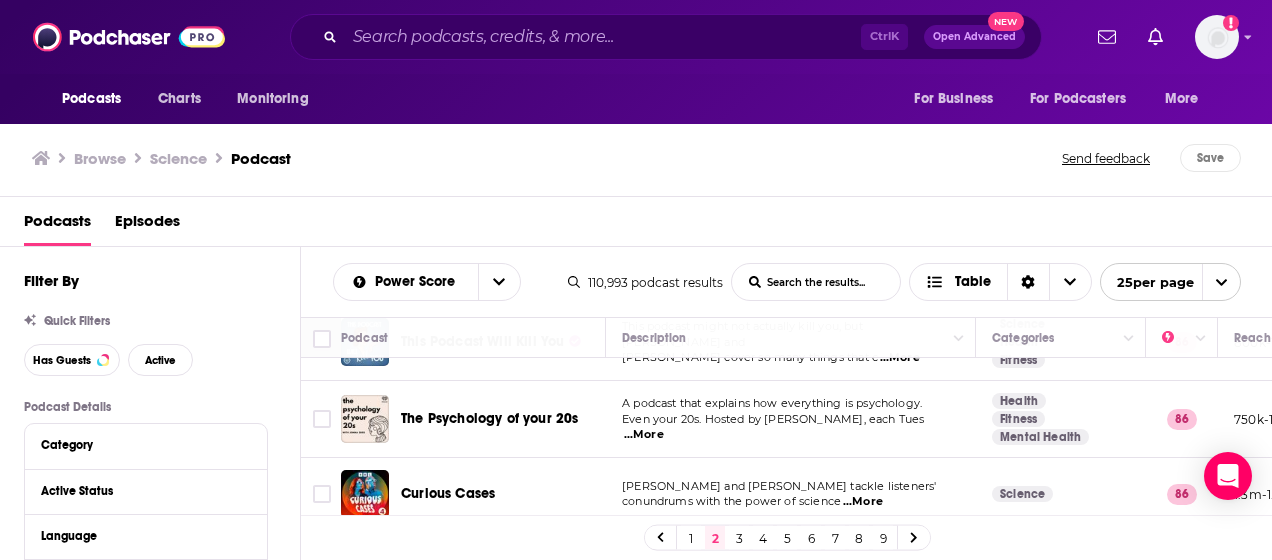 scroll, scrollTop: 400, scrollLeft: 0, axis: vertical 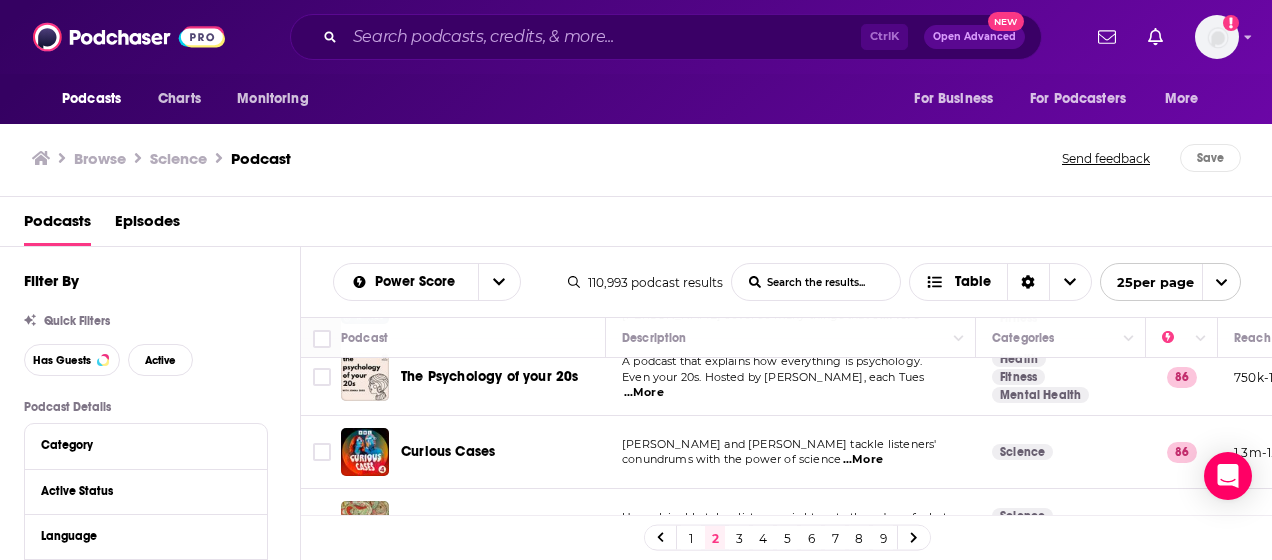 click on "...More" at bounding box center [644, 393] 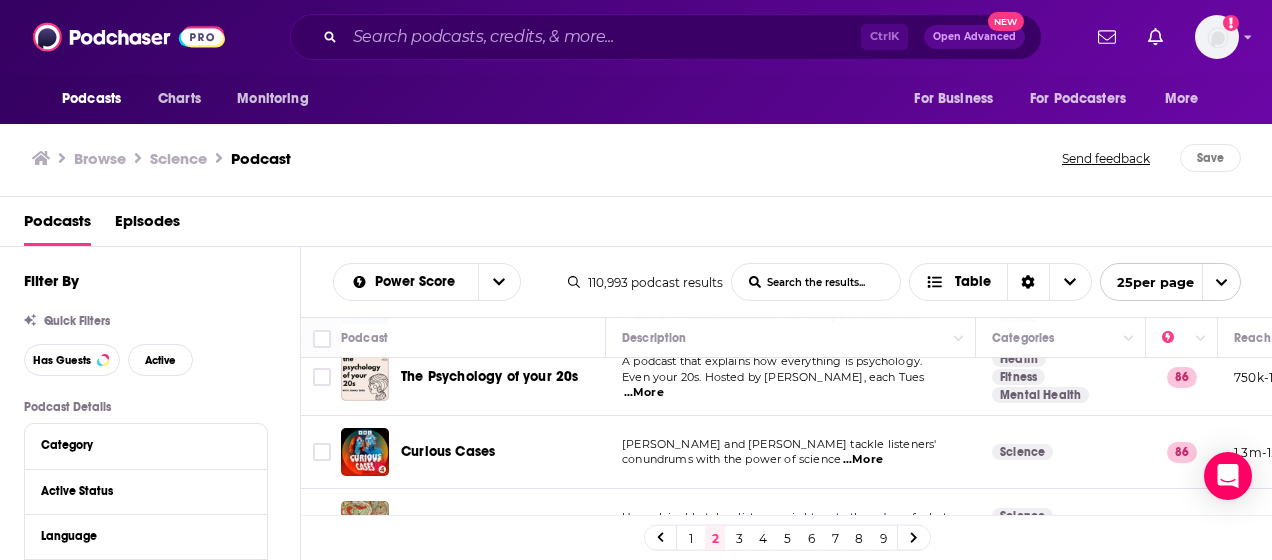click on "Browse Science Podcast" at bounding box center [548, 158] 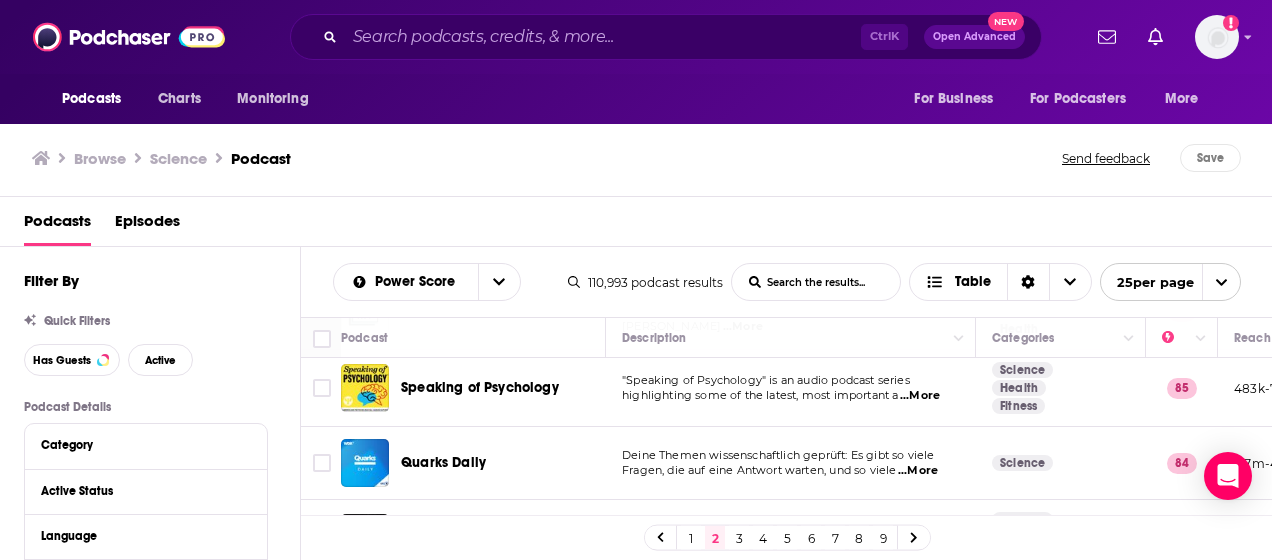 scroll, scrollTop: 1200, scrollLeft: 0, axis: vertical 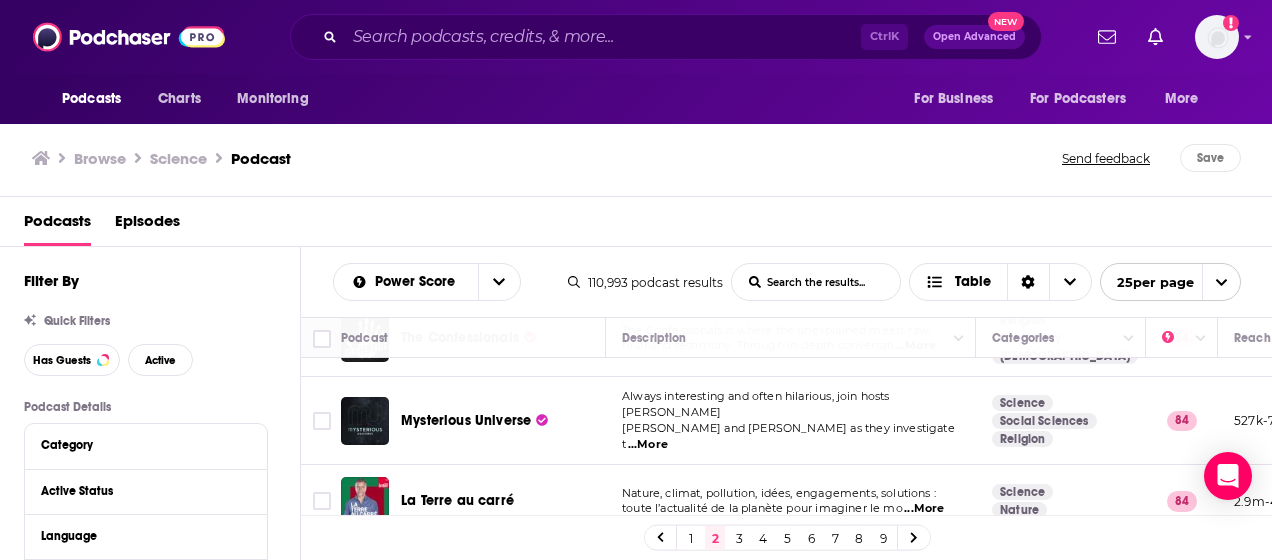 click on "...More" at bounding box center [648, 445] 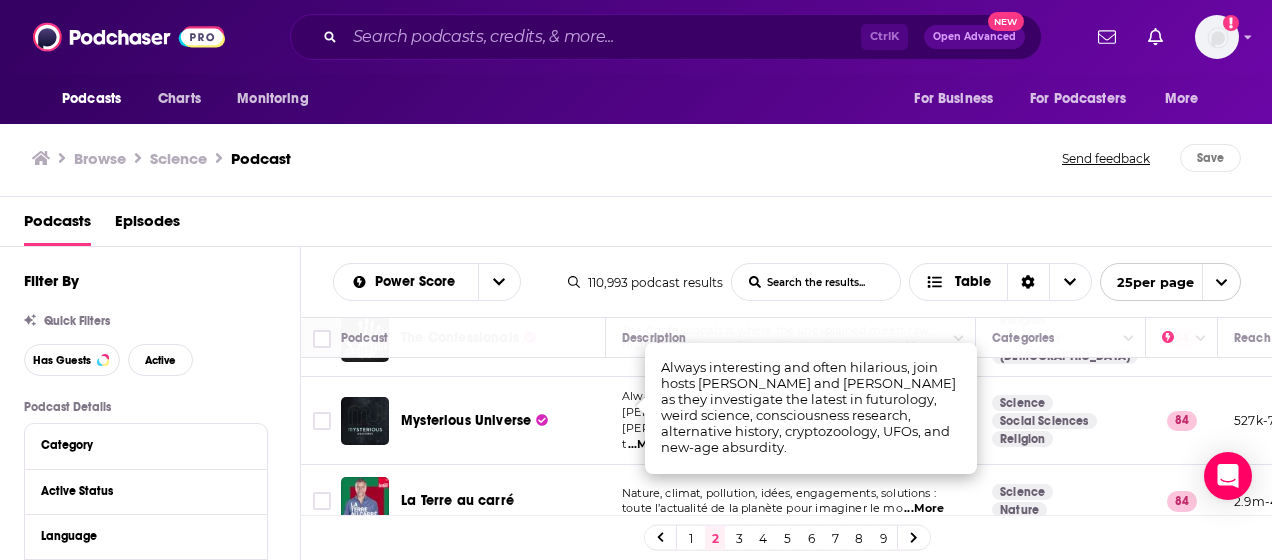 click on "Browse Science Podcast" at bounding box center (548, 158) 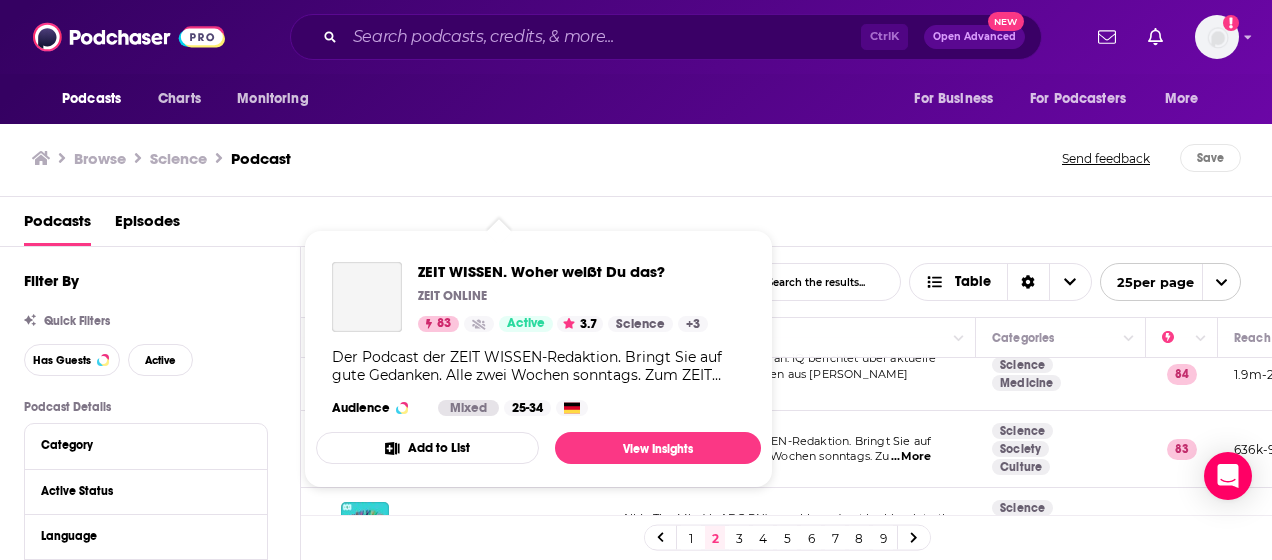 scroll, scrollTop: 1500, scrollLeft: 0, axis: vertical 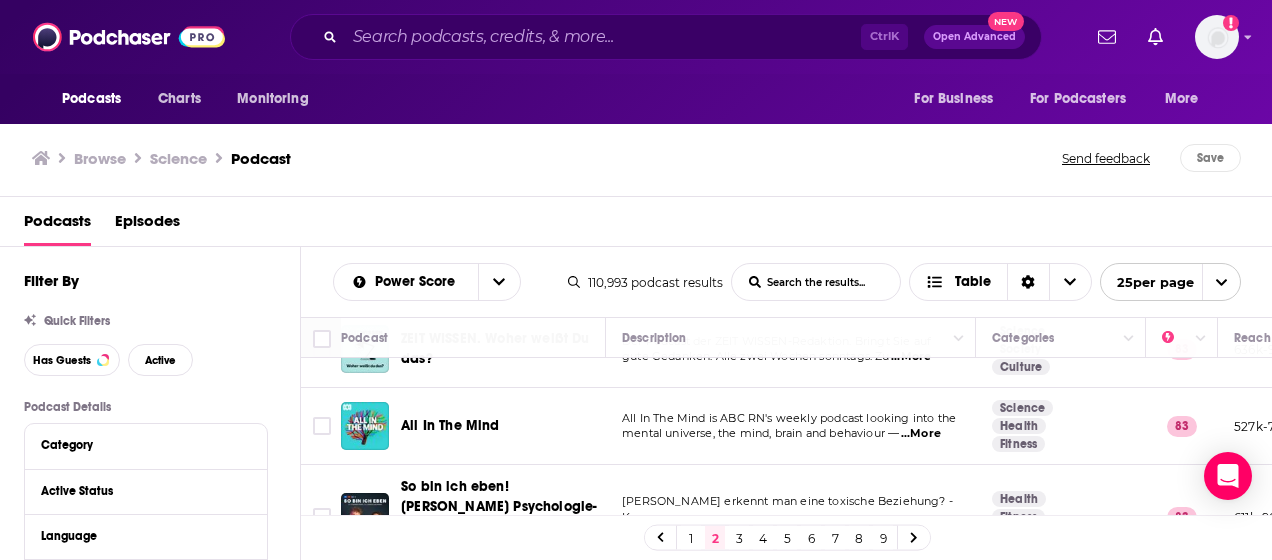 click on "...More" at bounding box center [921, 434] 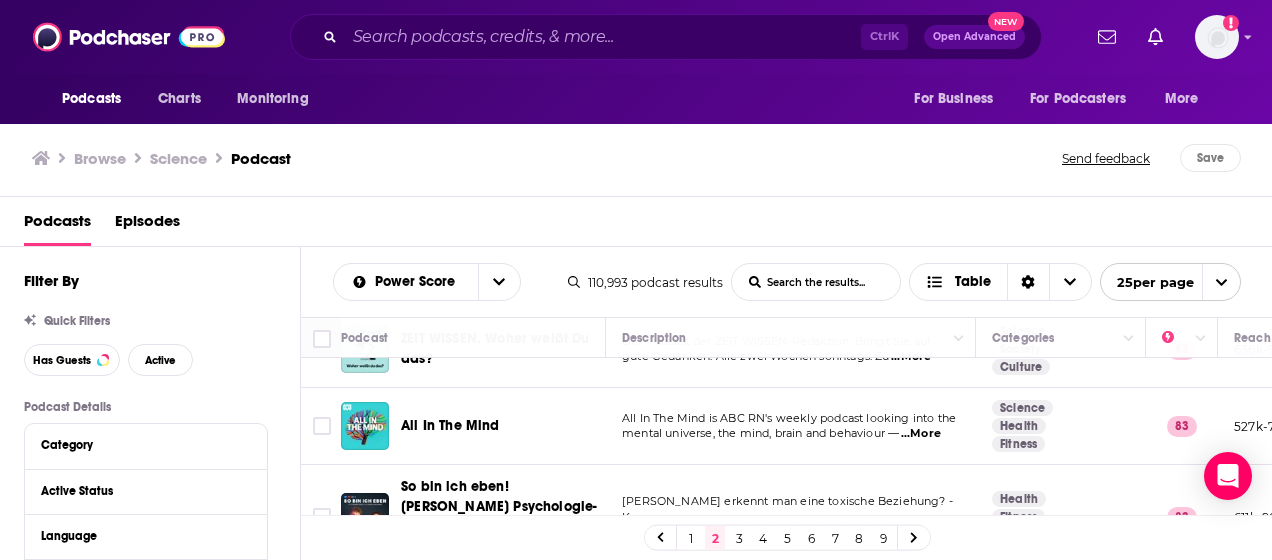 click on "Browse Science Podcast Send feedback Save" at bounding box center (636, 158) 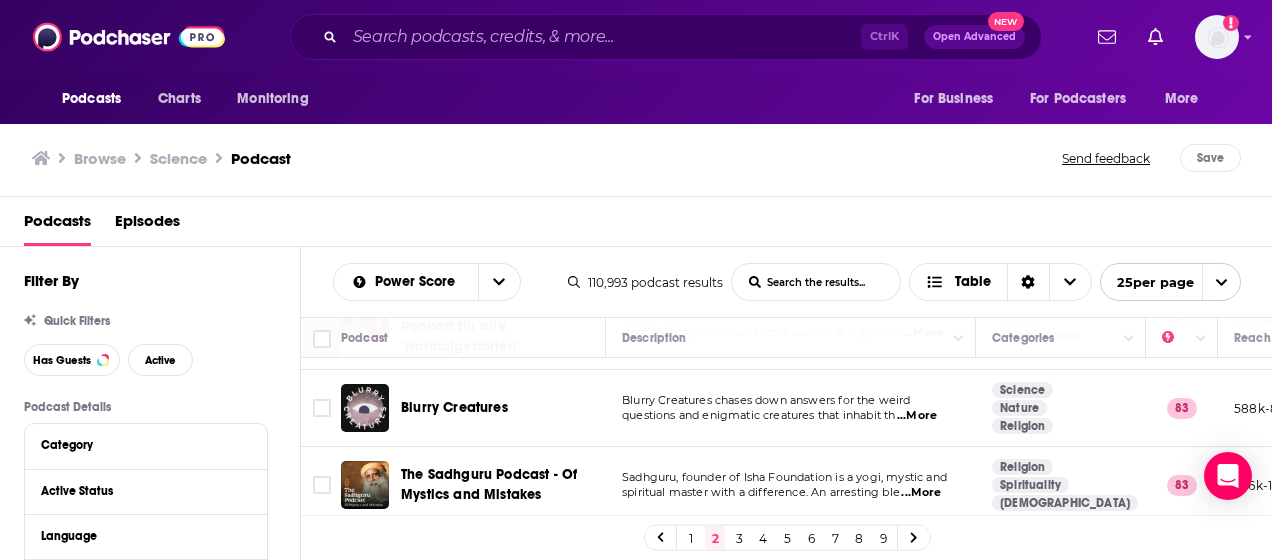 scroll, scrollTop: 1744, scrollLeft: 0, axis: vertical 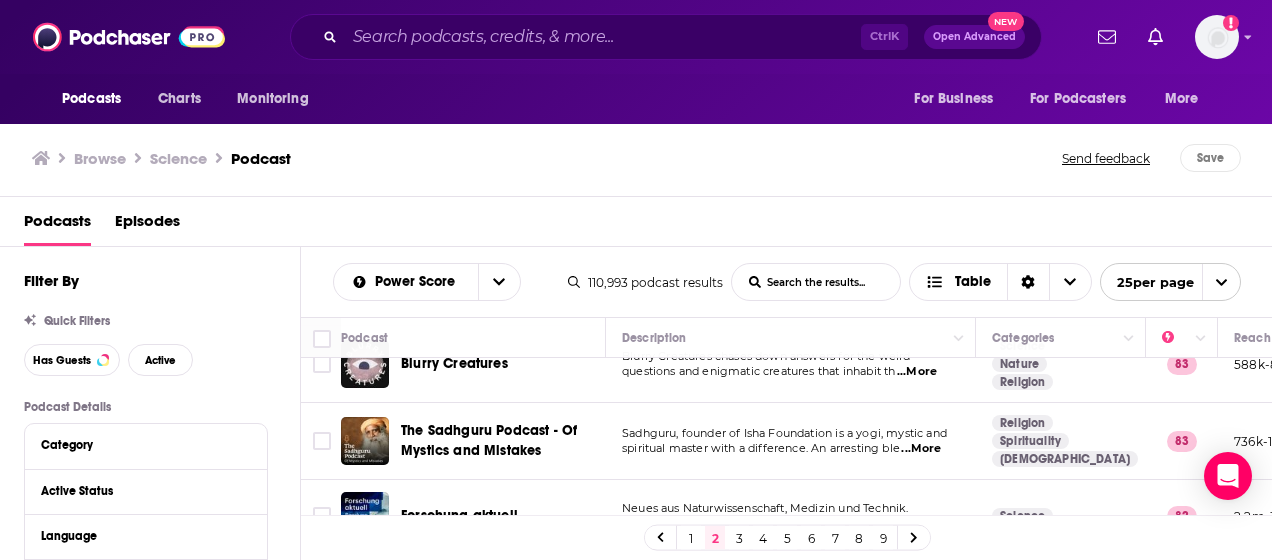 click on "3" at bounding box center (739, 538) 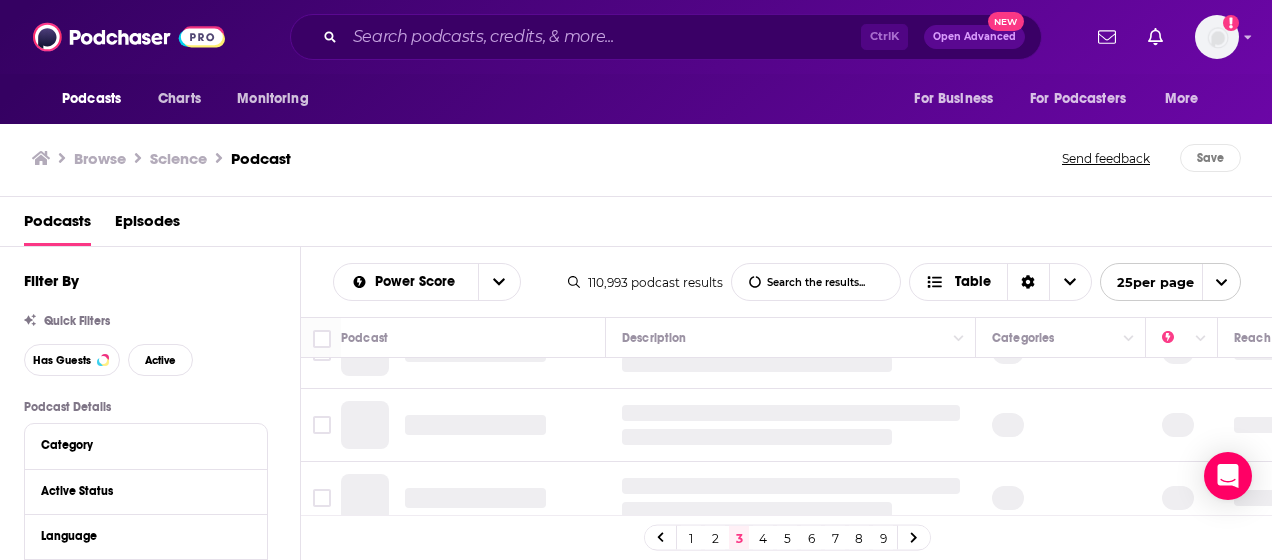 scroll, scrollTop: 0, scrollLeft: 0, axis: both 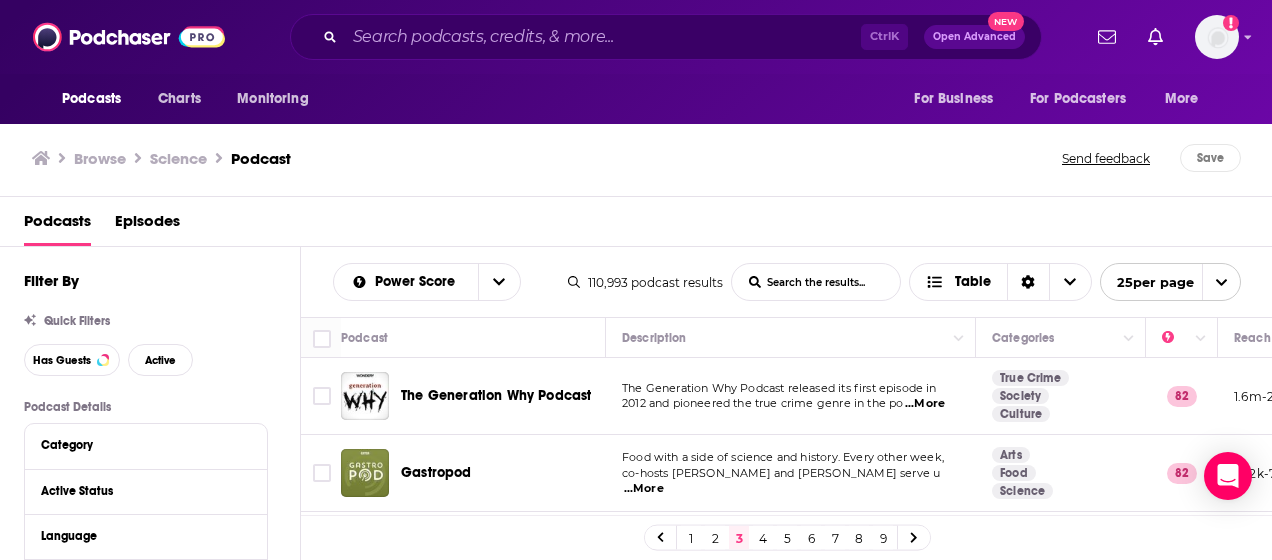 click on "...More" at bounding box center (925, 404) 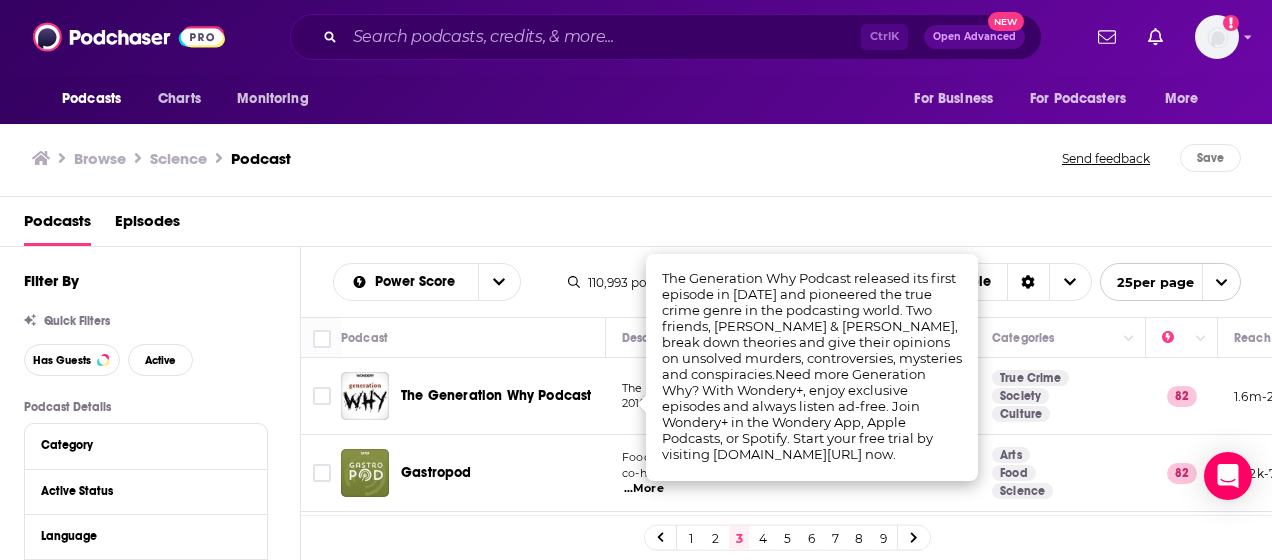 click on "Podcasts Episodes" at bounding box center [640, 225] 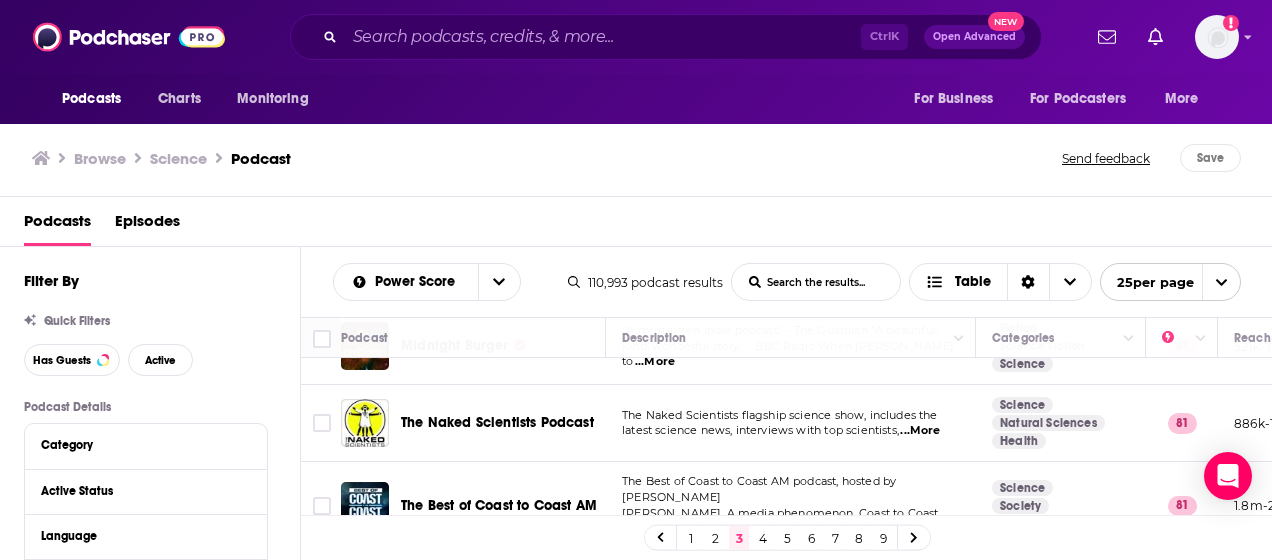 scroll, scrollTop: 400, scrollLeft: 0, axis: vertical 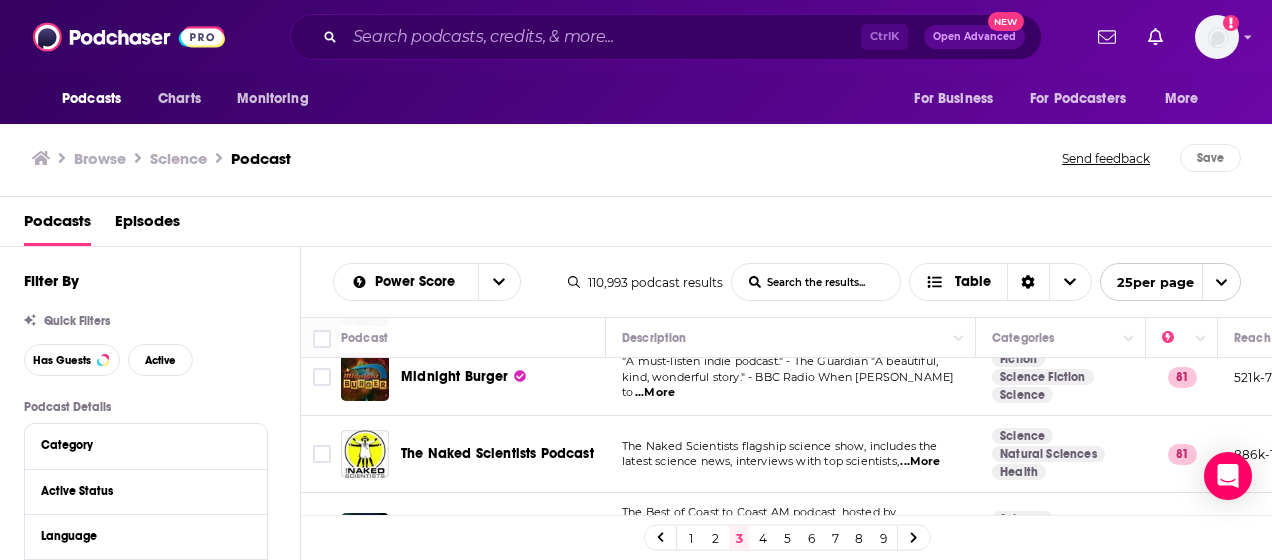 click on "...More" at bounding box center (920, 462) 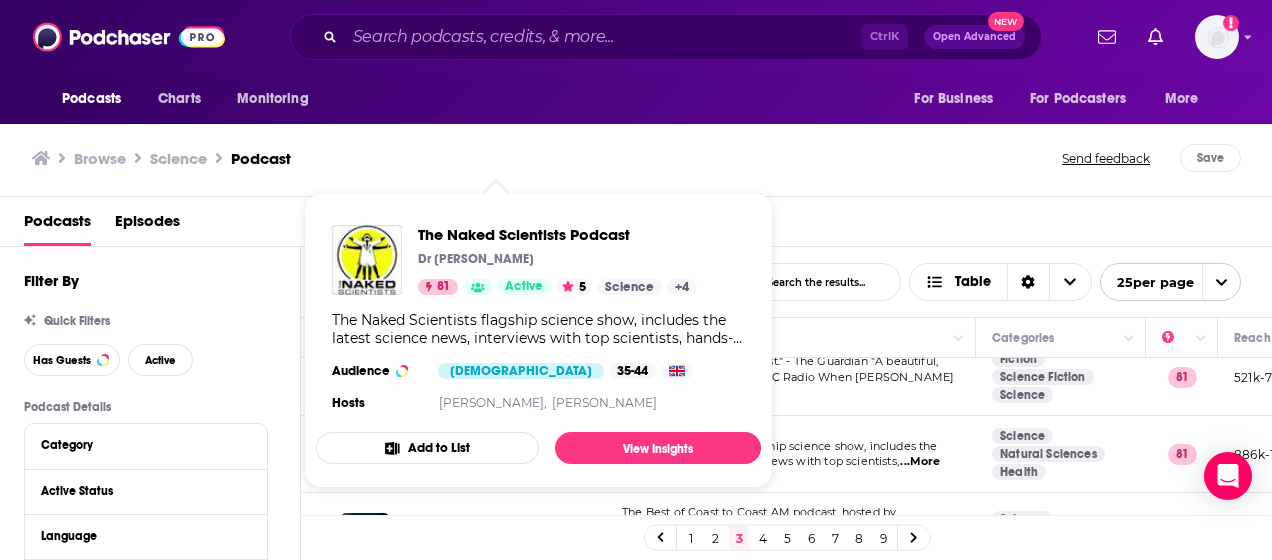 drag, startPoint x: 501, startPoint y: 450, endPoint x: 461, endPoint y: 148, distance: 304.63748 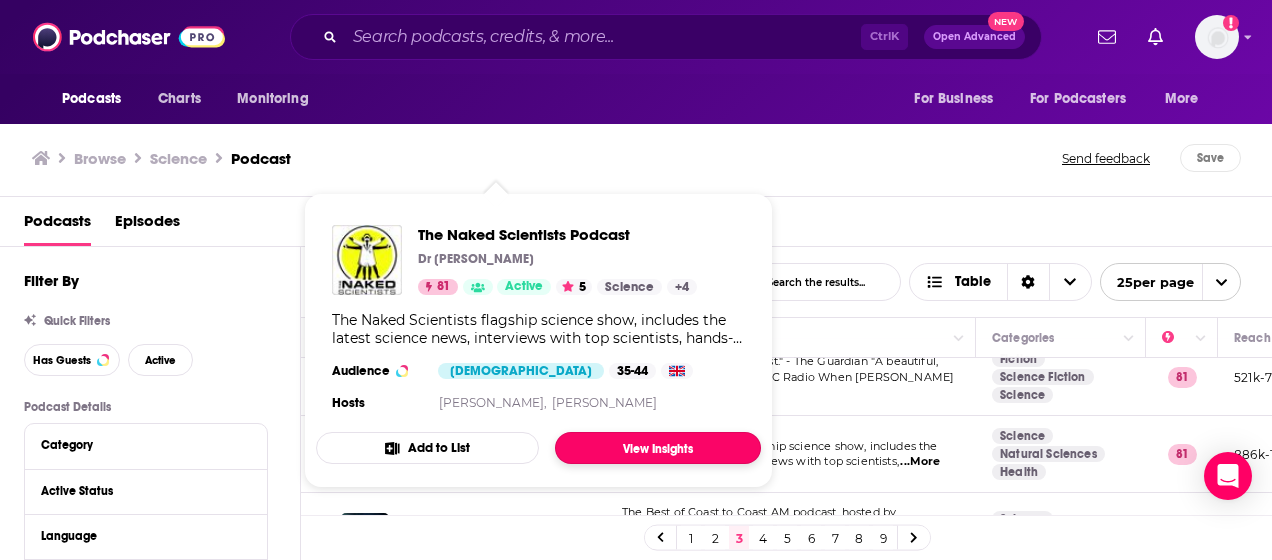 click on "View Insights" at bounding box center (658, 448) 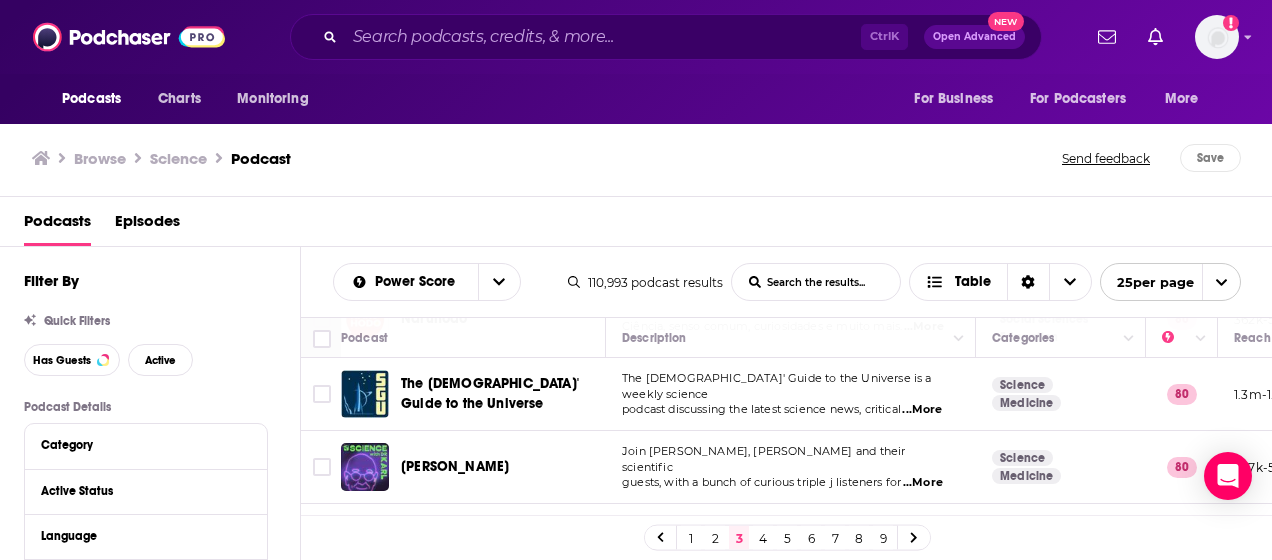 scroll, scrollTop: 1100, scrollLeft: 0, axis: vertical 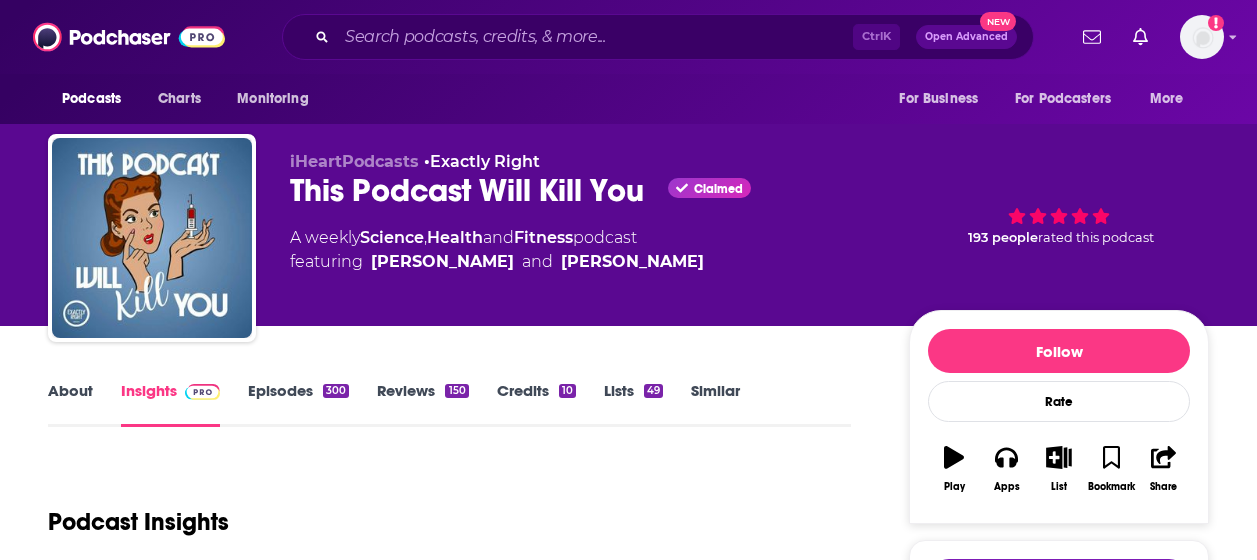 click on "About" at bounding box center [70, 404] 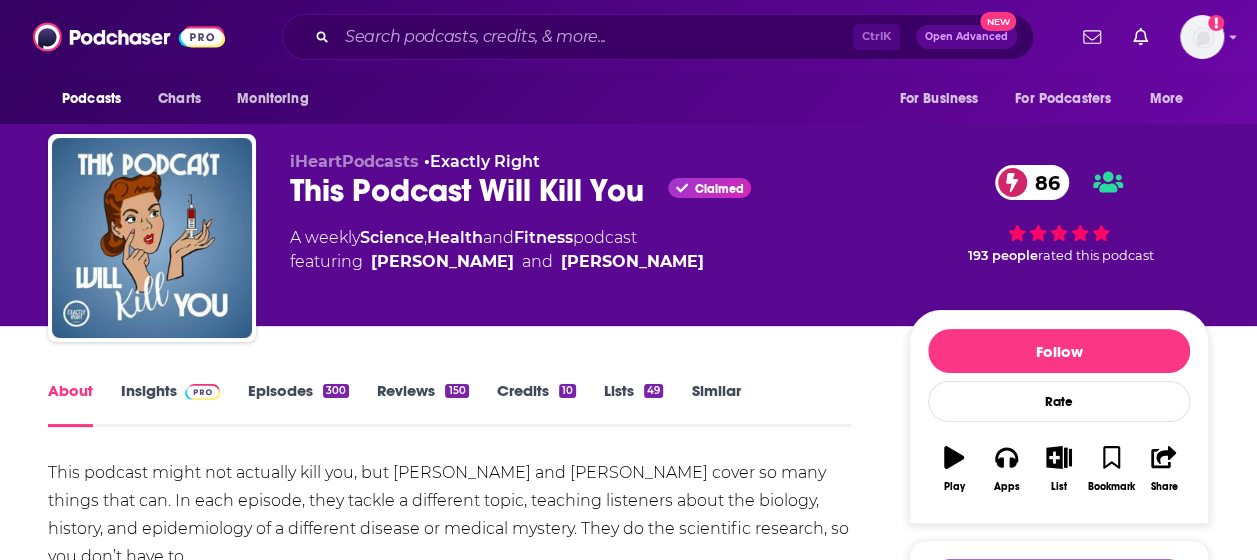 scroll, scrollTop: 0, scrollLeft: 0, axis: both 